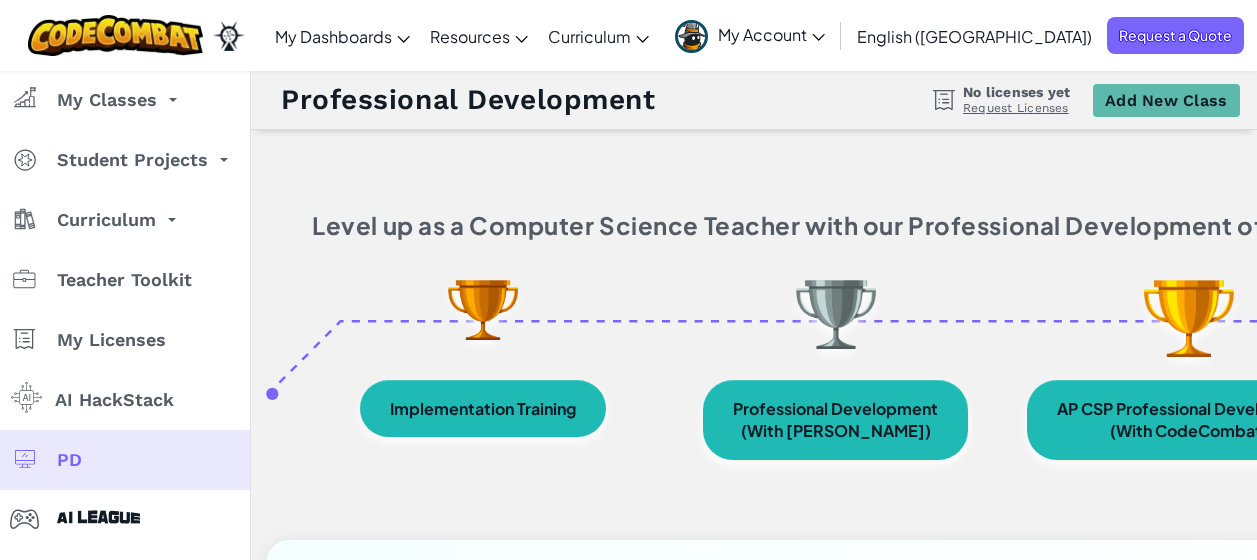 scroll, scrollTop: 0, scrollLeft: 0, axis: both 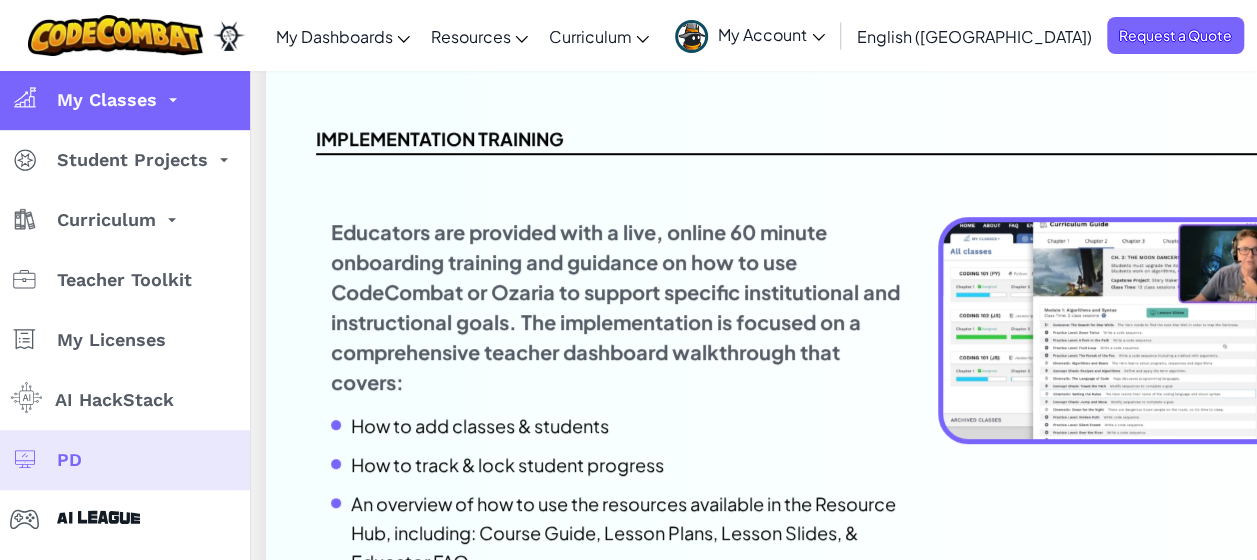 click on "My Classes" at bounding box center (107, 100) 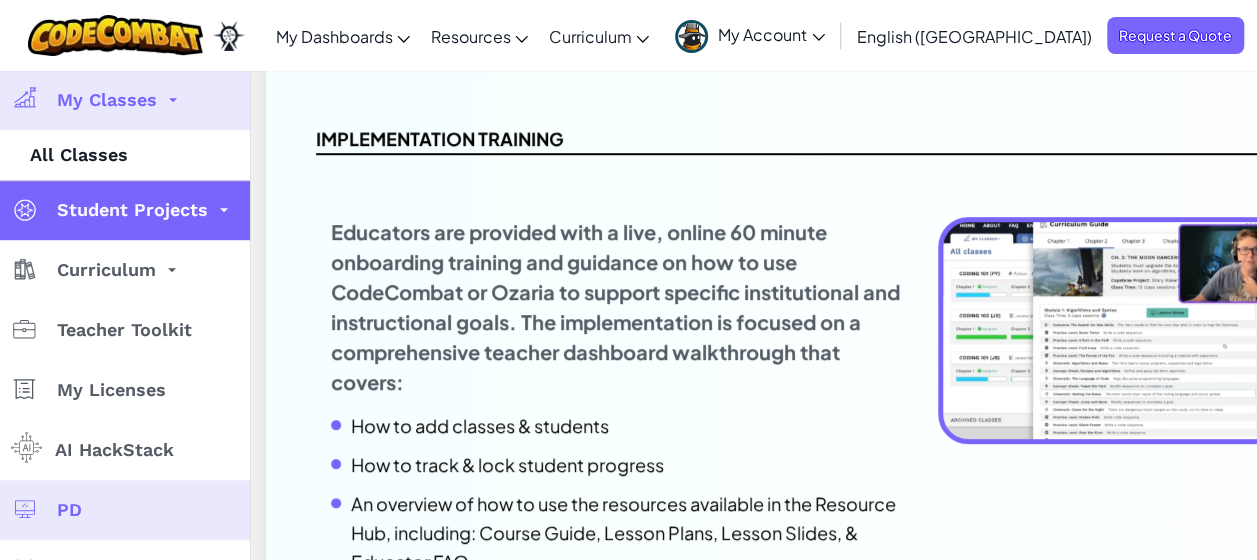 click on "Student Projects" at bounding box center (132, 210) 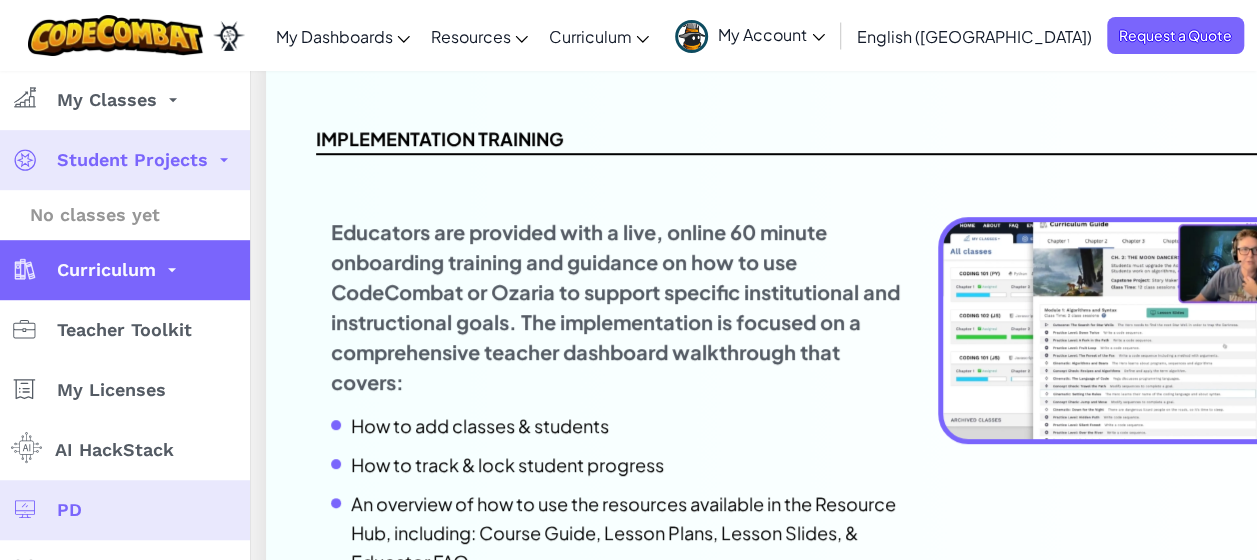 click on "Curriculum" at bounding box center [106, 270] 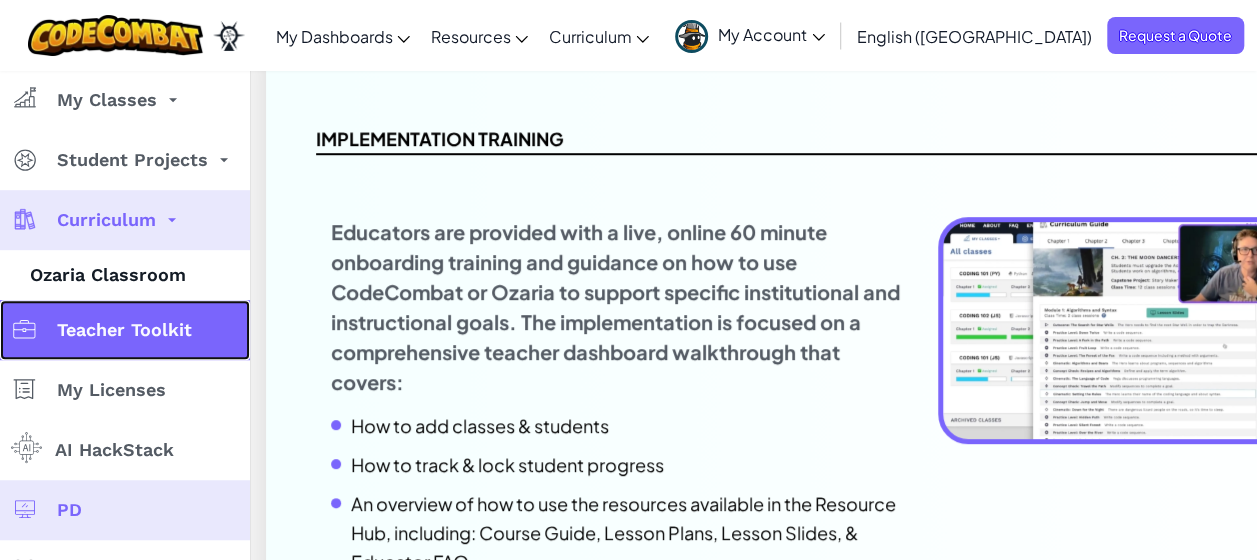 click on "Teacher Toolkit" at bounding box center (124, 330) 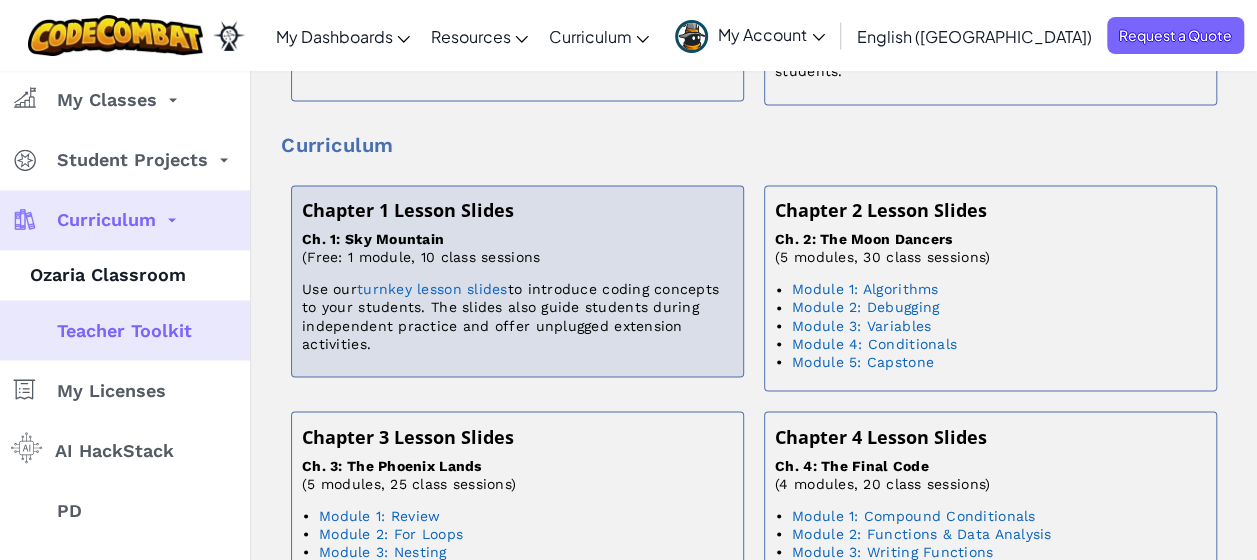 scroll, scrollTop: 1600, scrollLeft: 0, axis: vertical 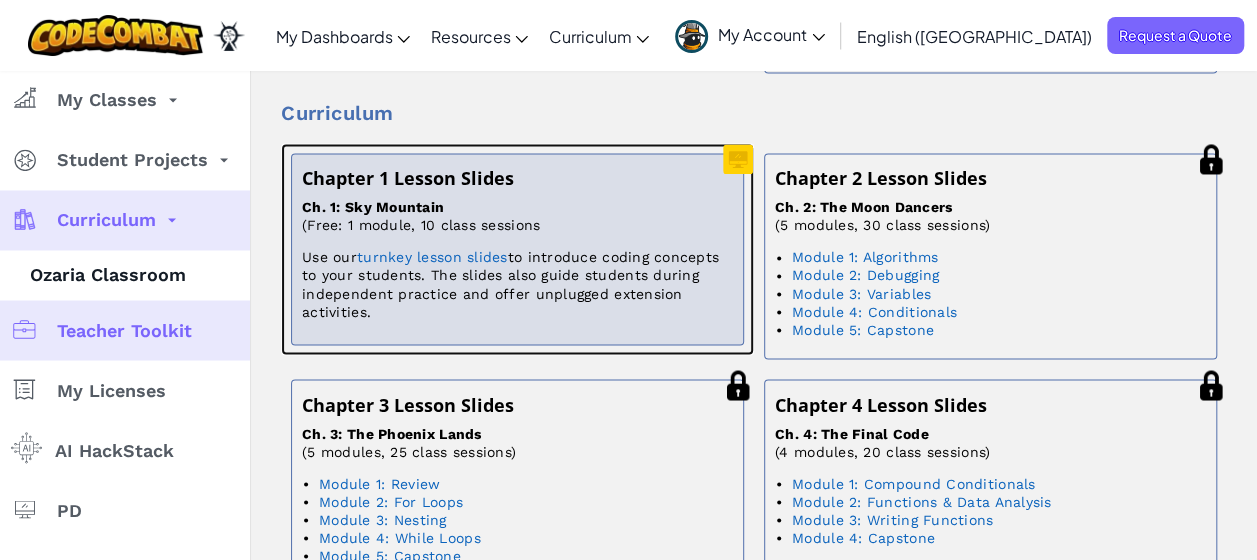 click on "Use our  turnkey lesson slides  to introduce coding concepts to your students. The slides also guide students during independent practice and offer unplugged extension activities." at bounding box center (517, 284) 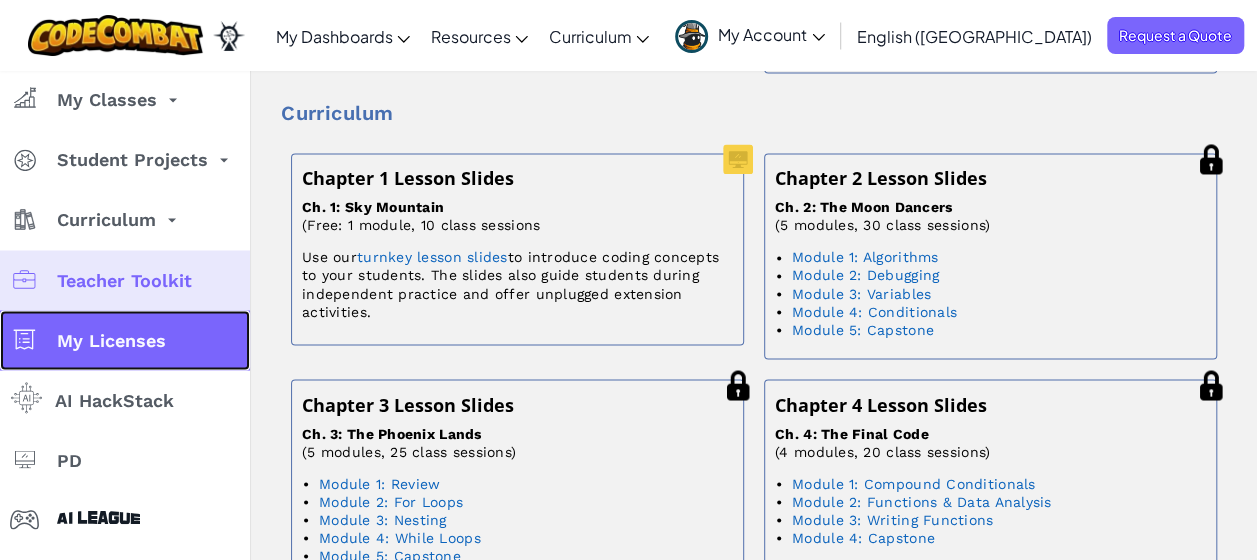 click on "My Licenses" at bounding box center [111, 340] 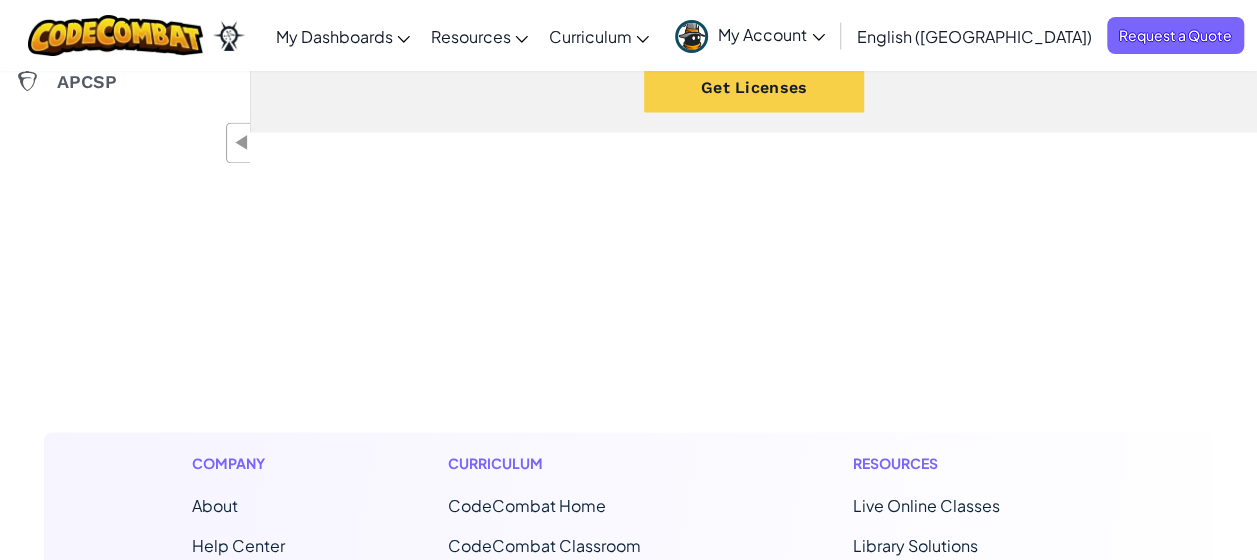 scroll, scrollTop: 1300, scrollLeft: 0, axis: vertical 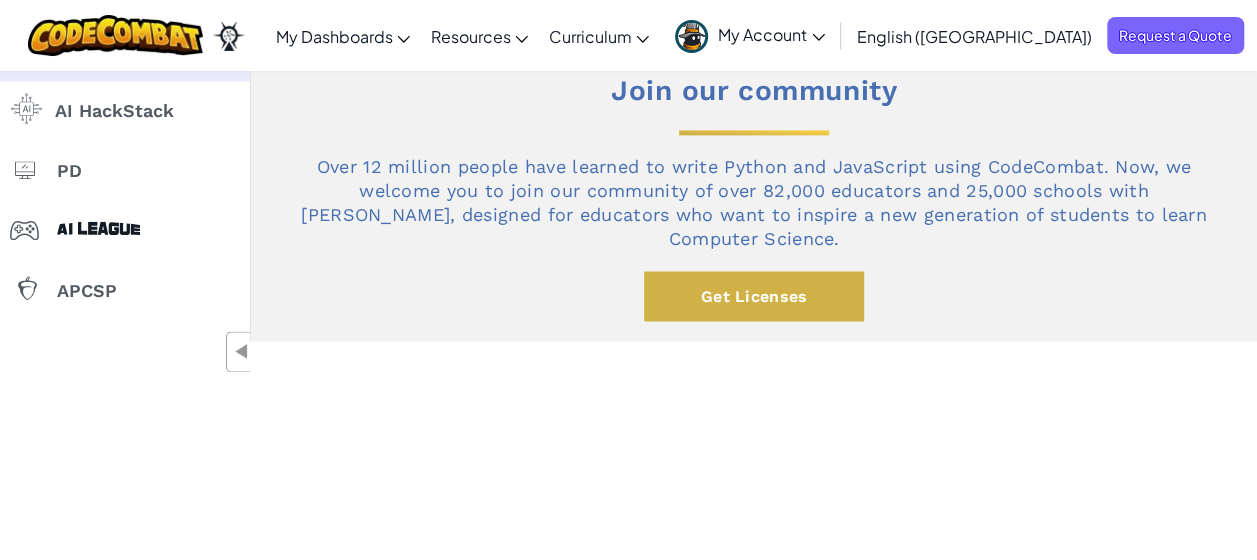 click on "Get Licenses" at bounding box center [754, 296] 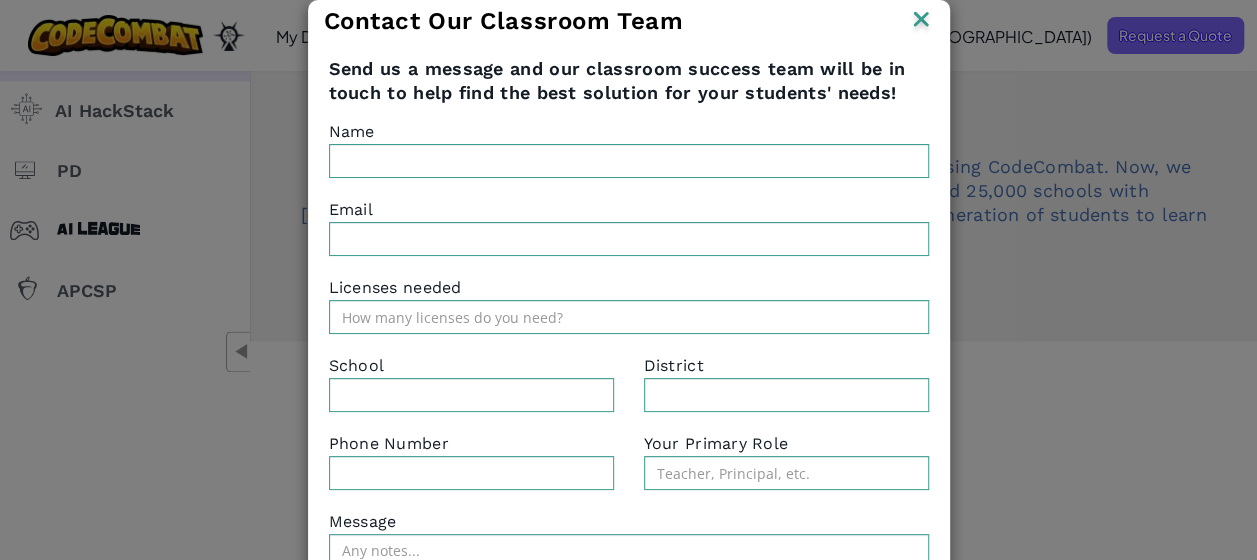 type on "[PERSON_NAME]" 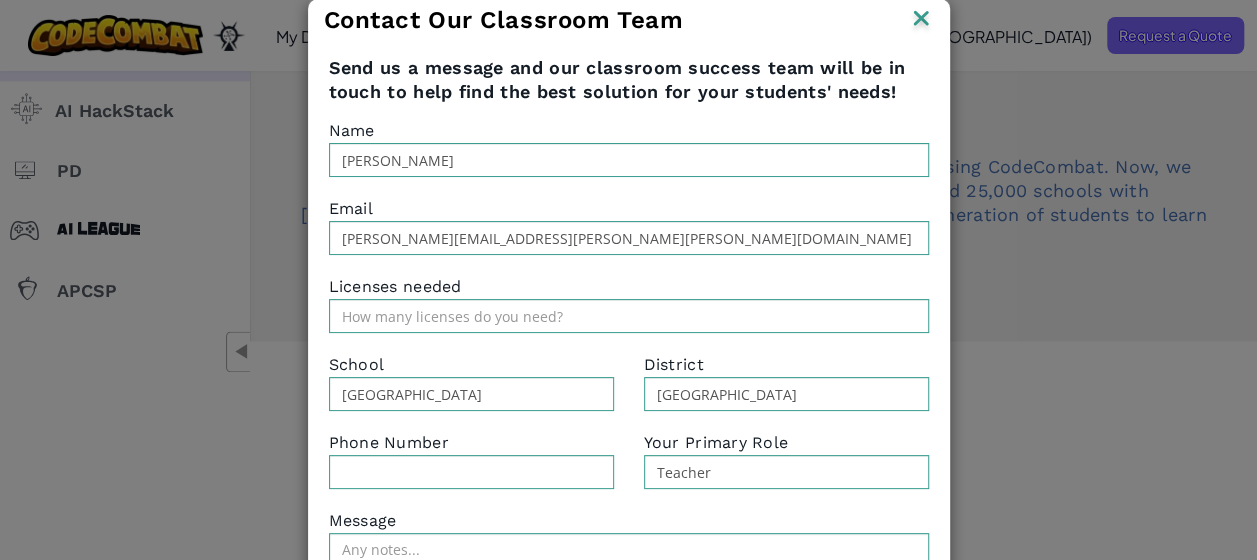 scroll, scrollTop: 0, scrollLeft: 0, axis: both 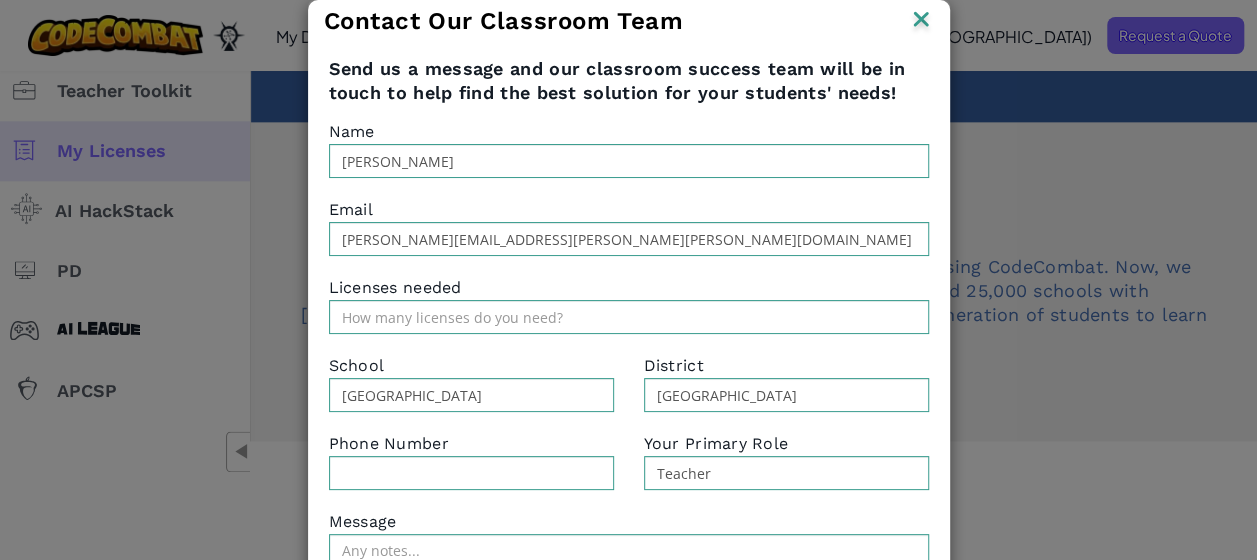 click at bounding box center (921, 21) 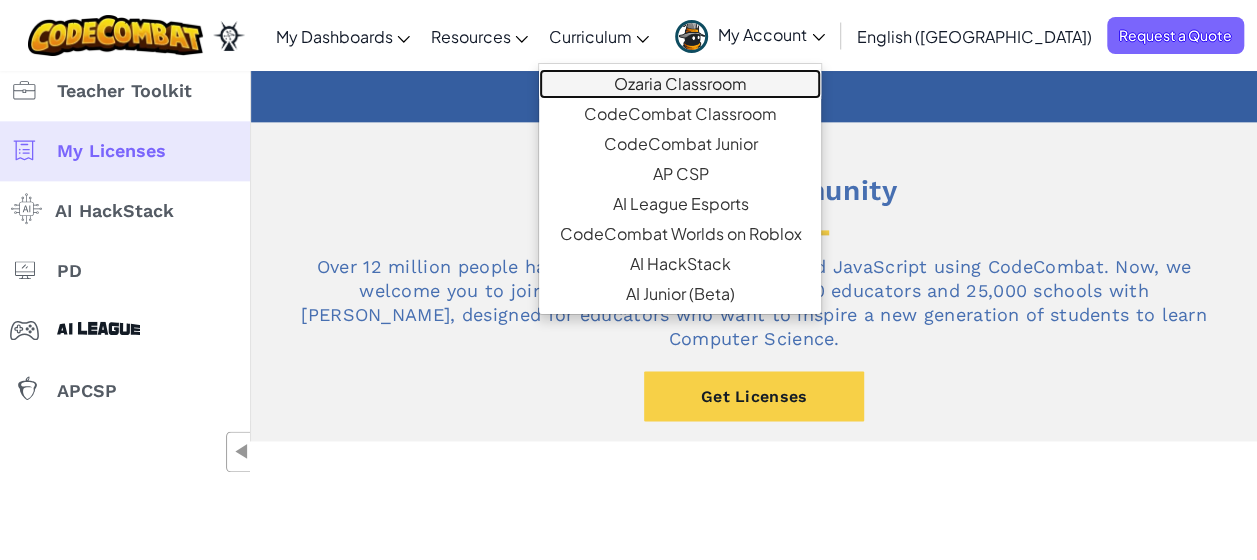 click on "Ozaria Classroom" at bounding box center [680, 84] 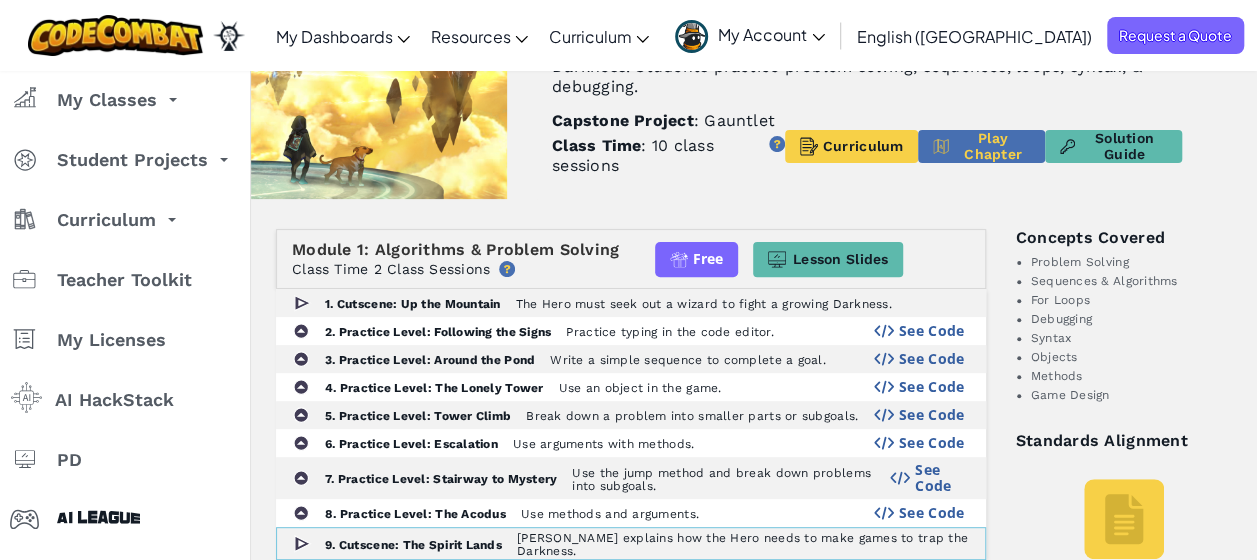 scroll, scrollTop: 200, scrollLeft: 0, axis: vertical 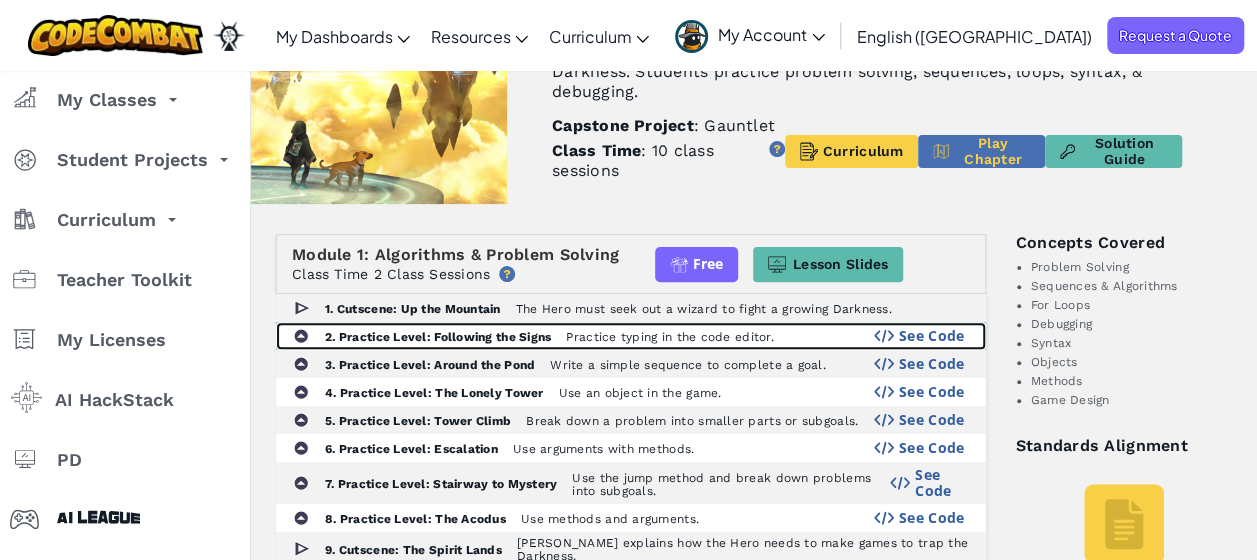click on "See Code" at bounding box center (932, 336) 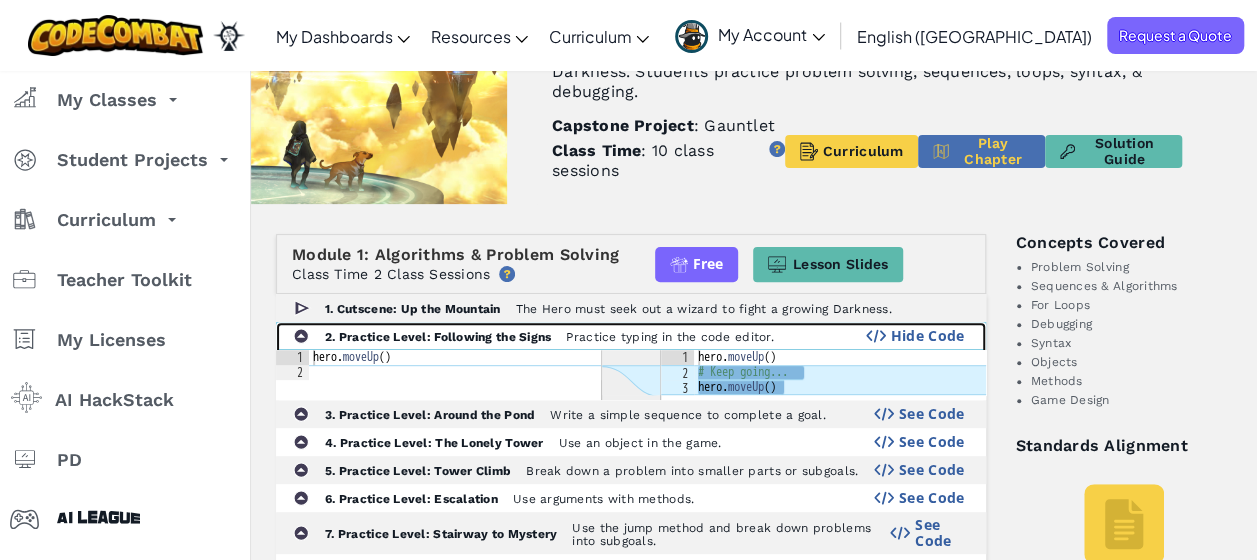click on "Hide Code" at bounding box center [928, 336] 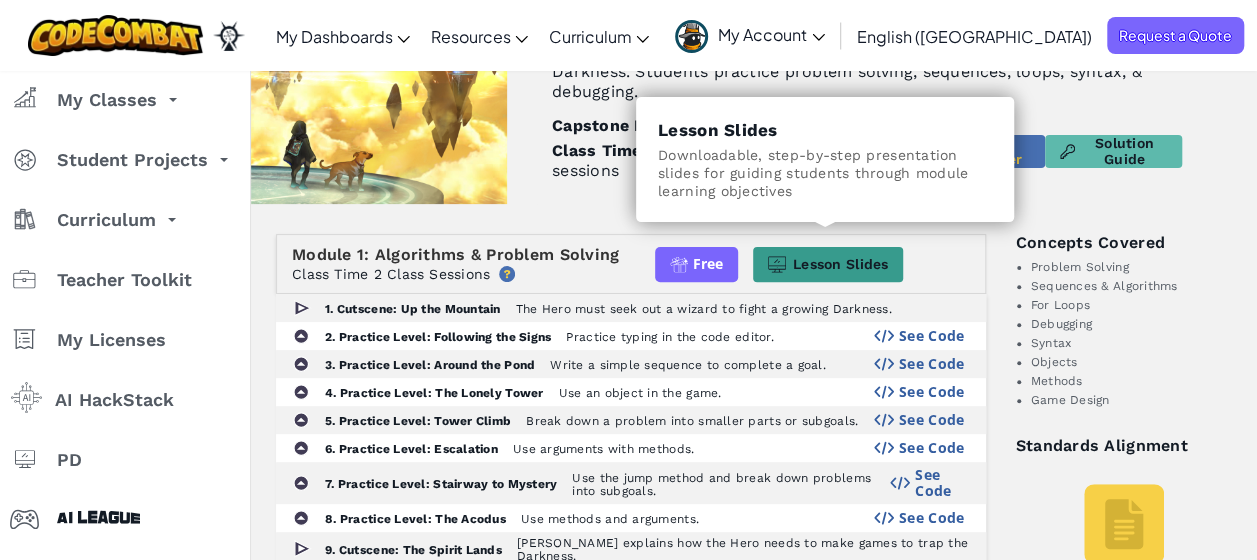 click on "Lesson Slides" at bounding box center [828, 264] 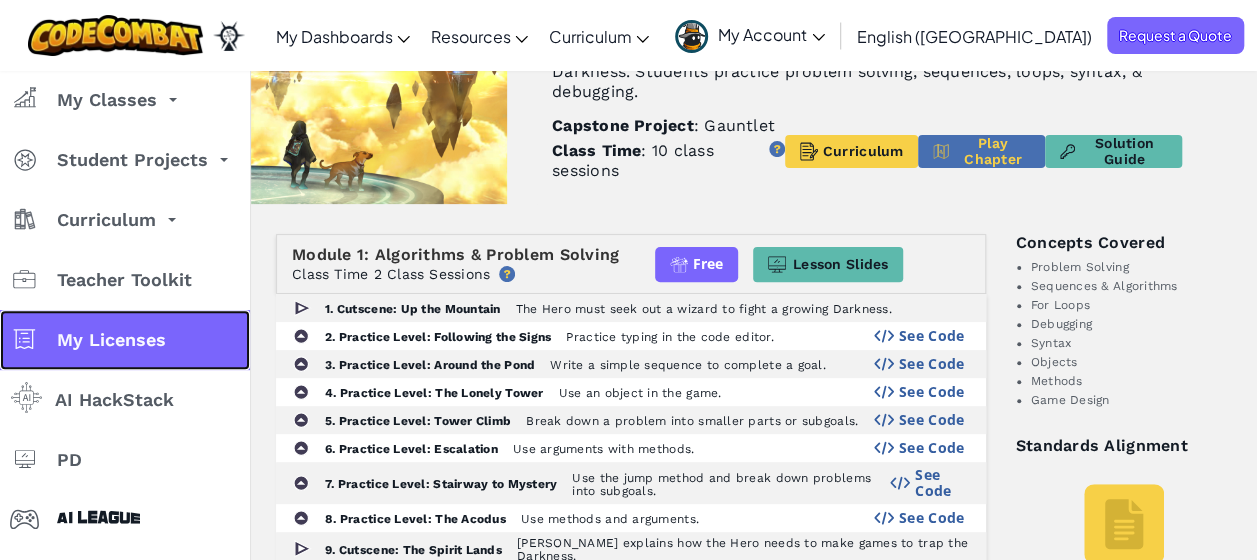 click on "My Licenses" at bounding box center (111, 340) 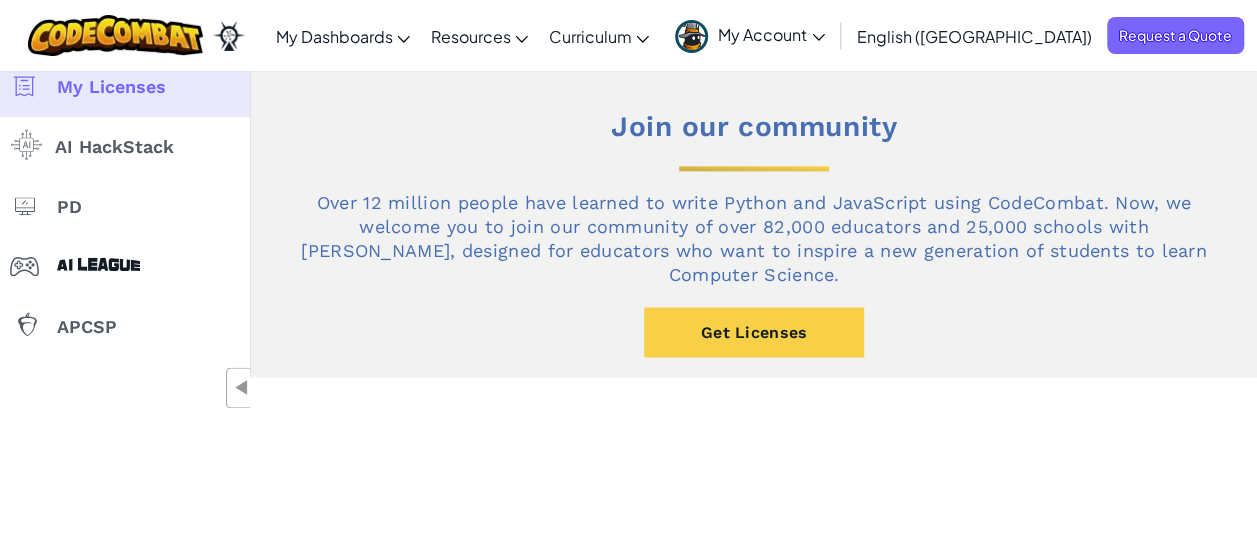 scroll, scrollTop: 1300, scrollLeft: 0, axis: vertical 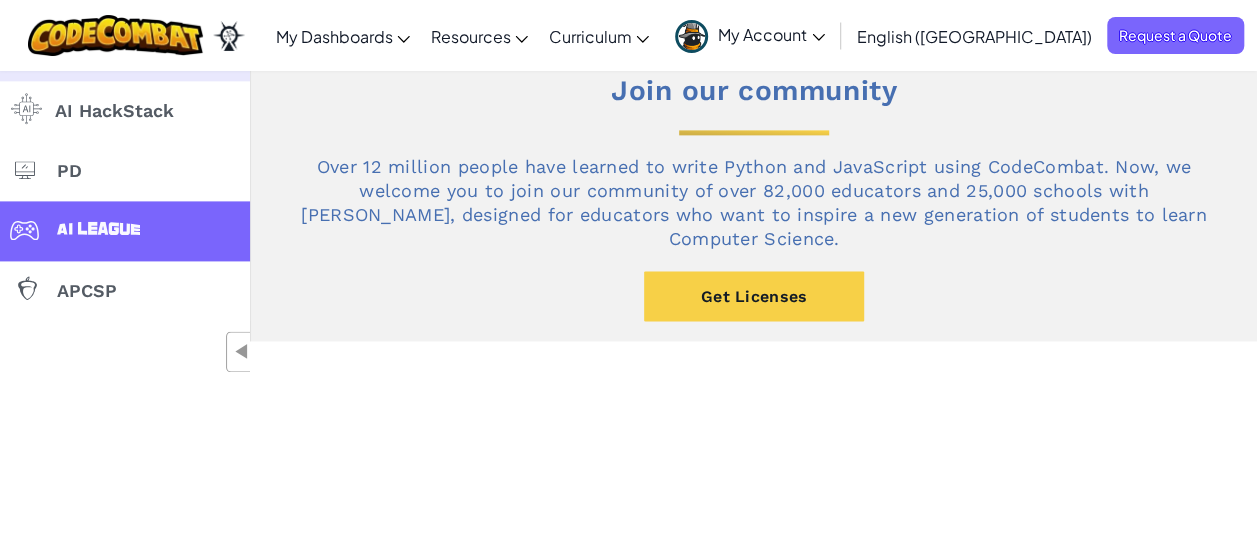 click at bounding box center [98, 228] 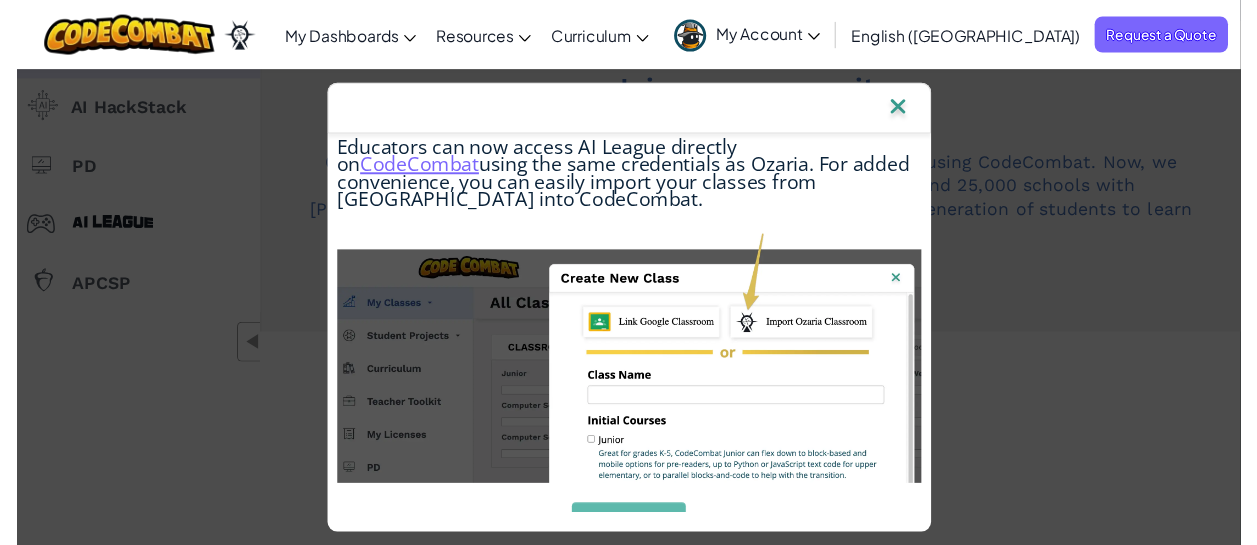 scroll, scrollTop: 102, scrollLeft: 0, axis: vertical 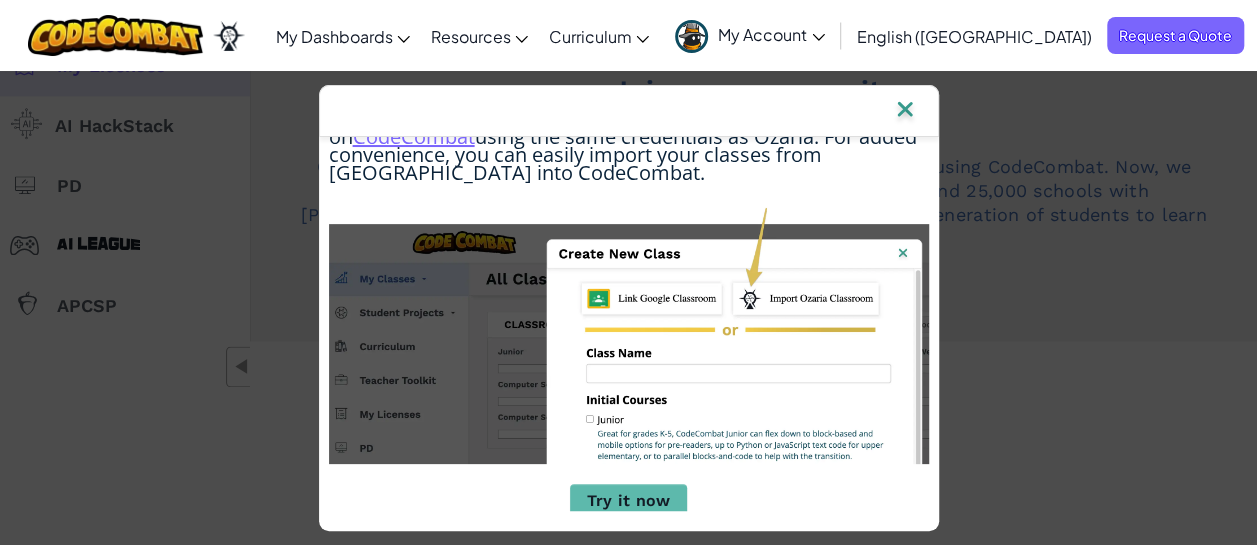 click at bounding box center (629, 111) 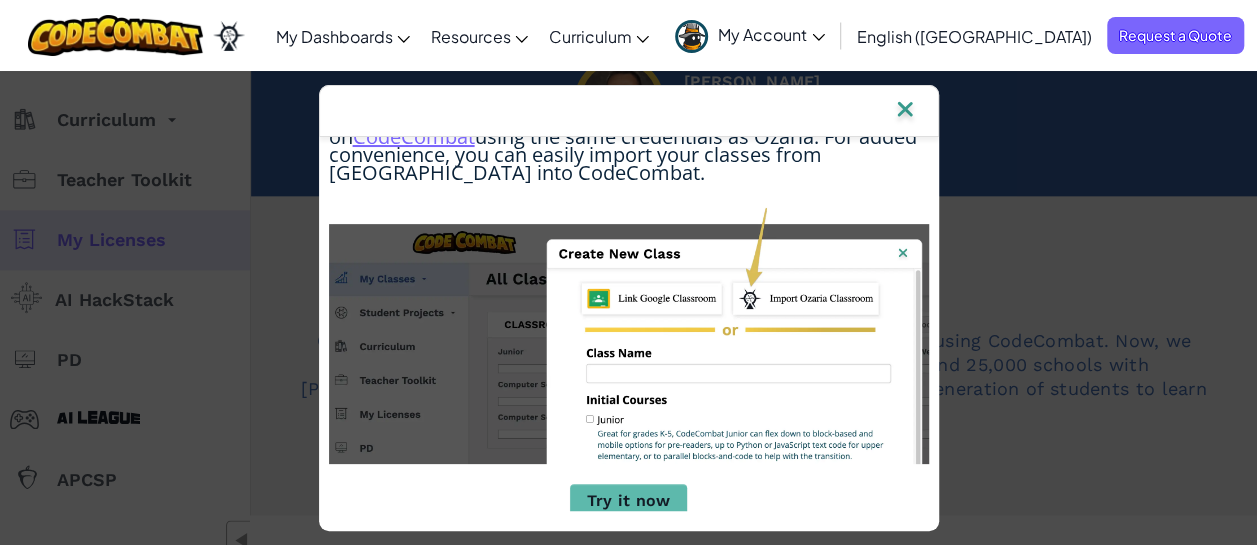 scroll, scrollTop: 1100, scrollLeft: 0, axis: vertical 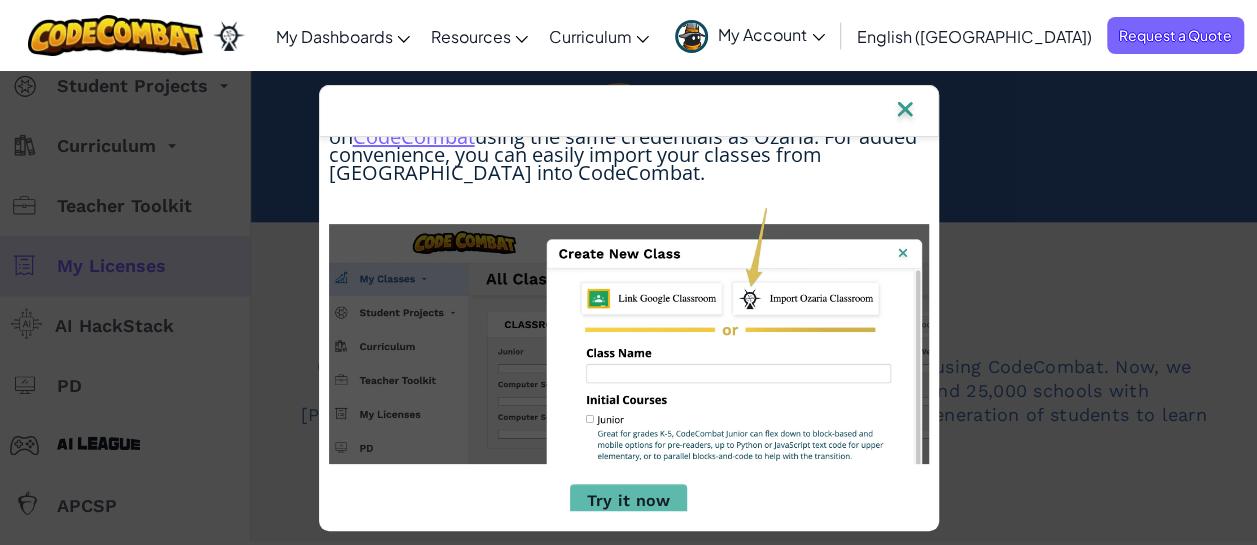 click at bounding box center (905, 111) 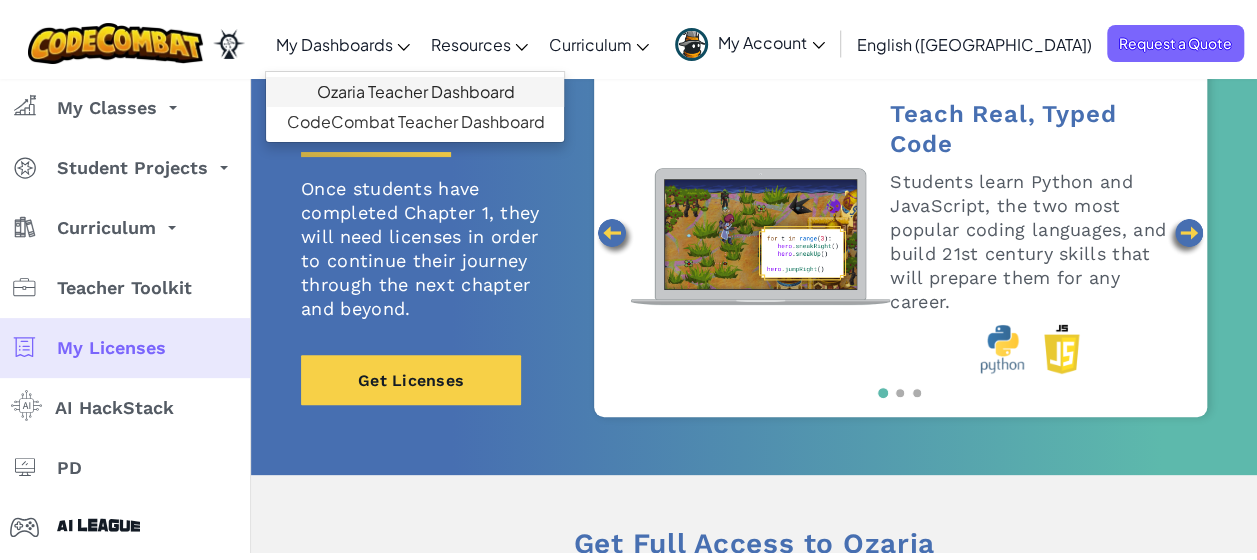 scroll, scrollTop: 100, scrollLeft: 0, axis: vertical 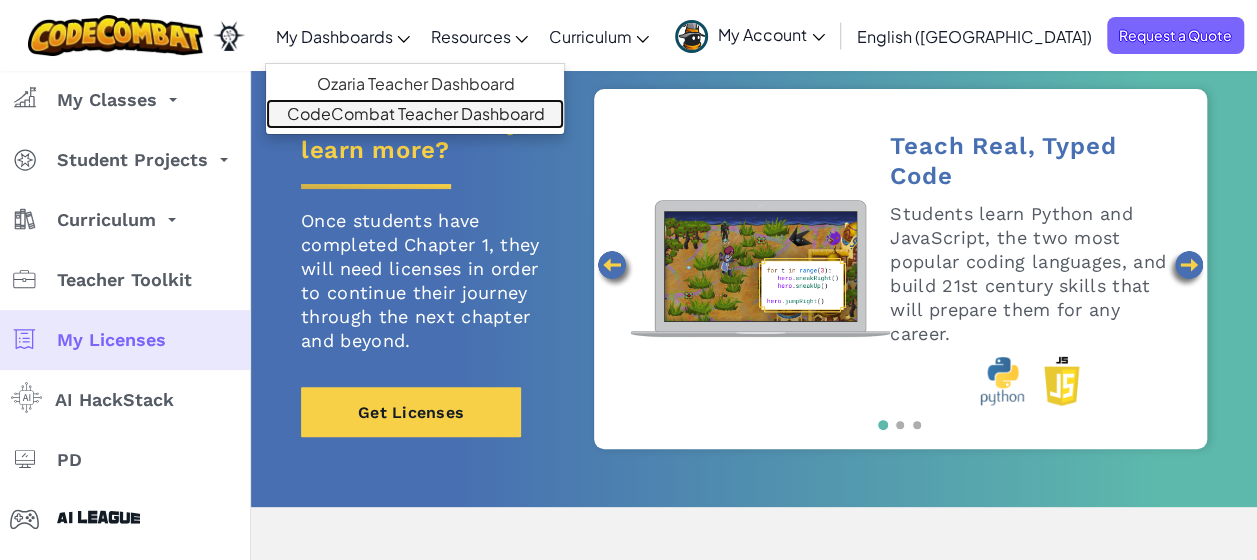 click on "CodeCombat Teacher Dashboard" at bounding box center [415, 114] 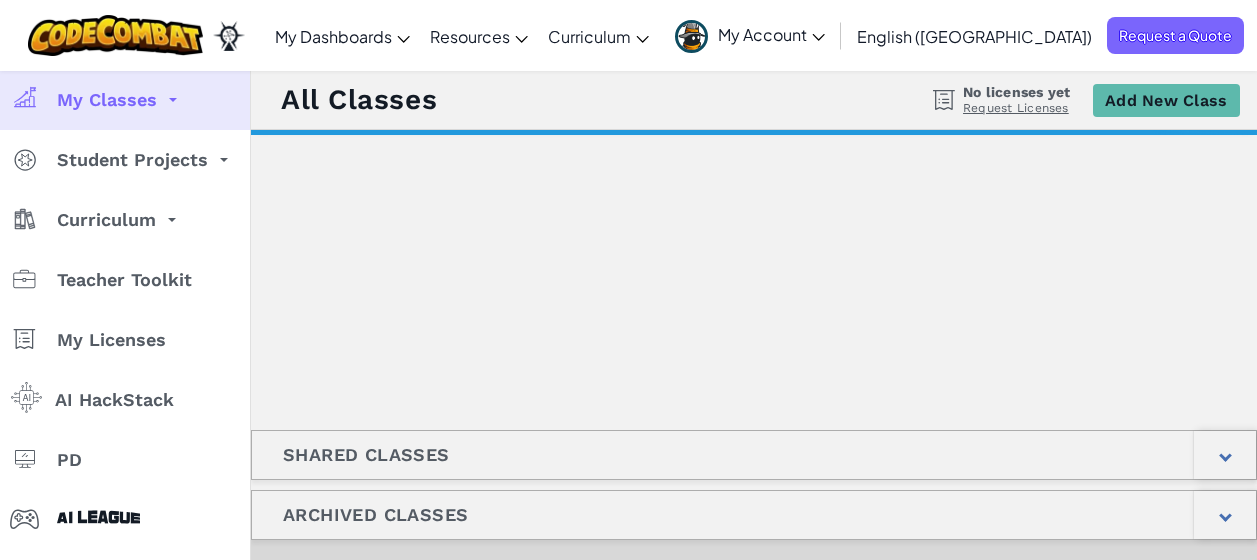 scroll, scrollTop: 0, scrollLeft: 0, axis: both 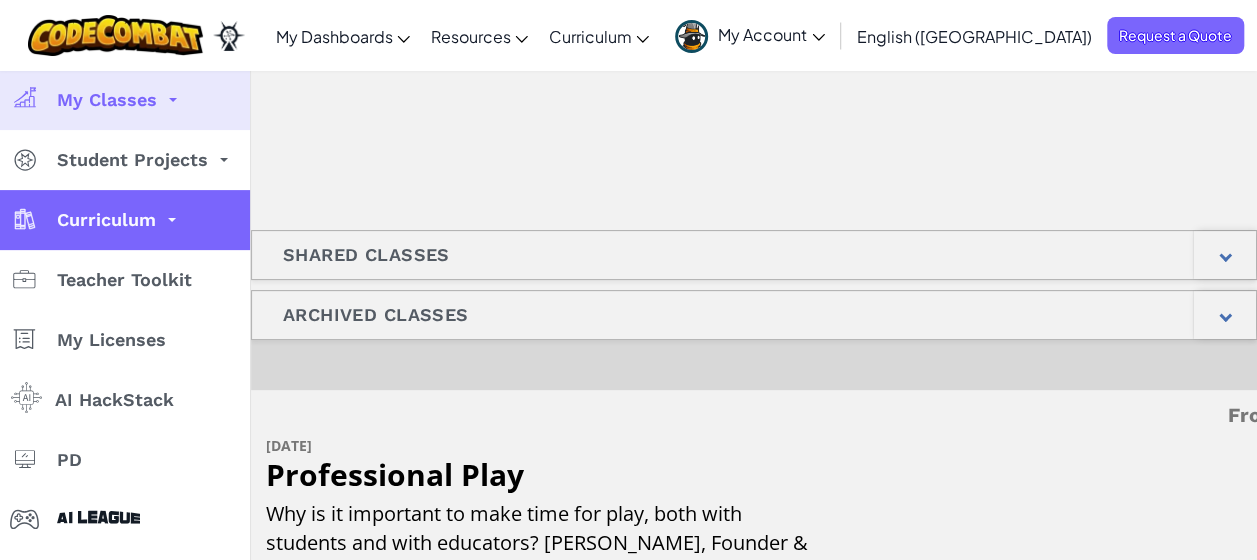 click on "Curriculum" at bounding box center [106, 220] 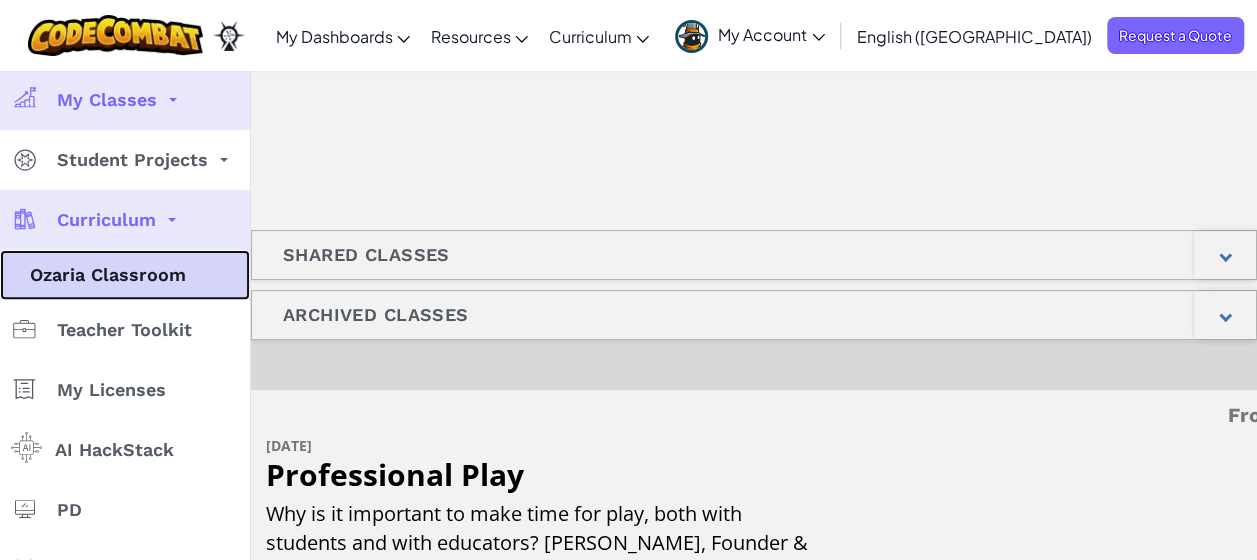 click on "Ozaria Classroom" at bounding box center [125, 275] 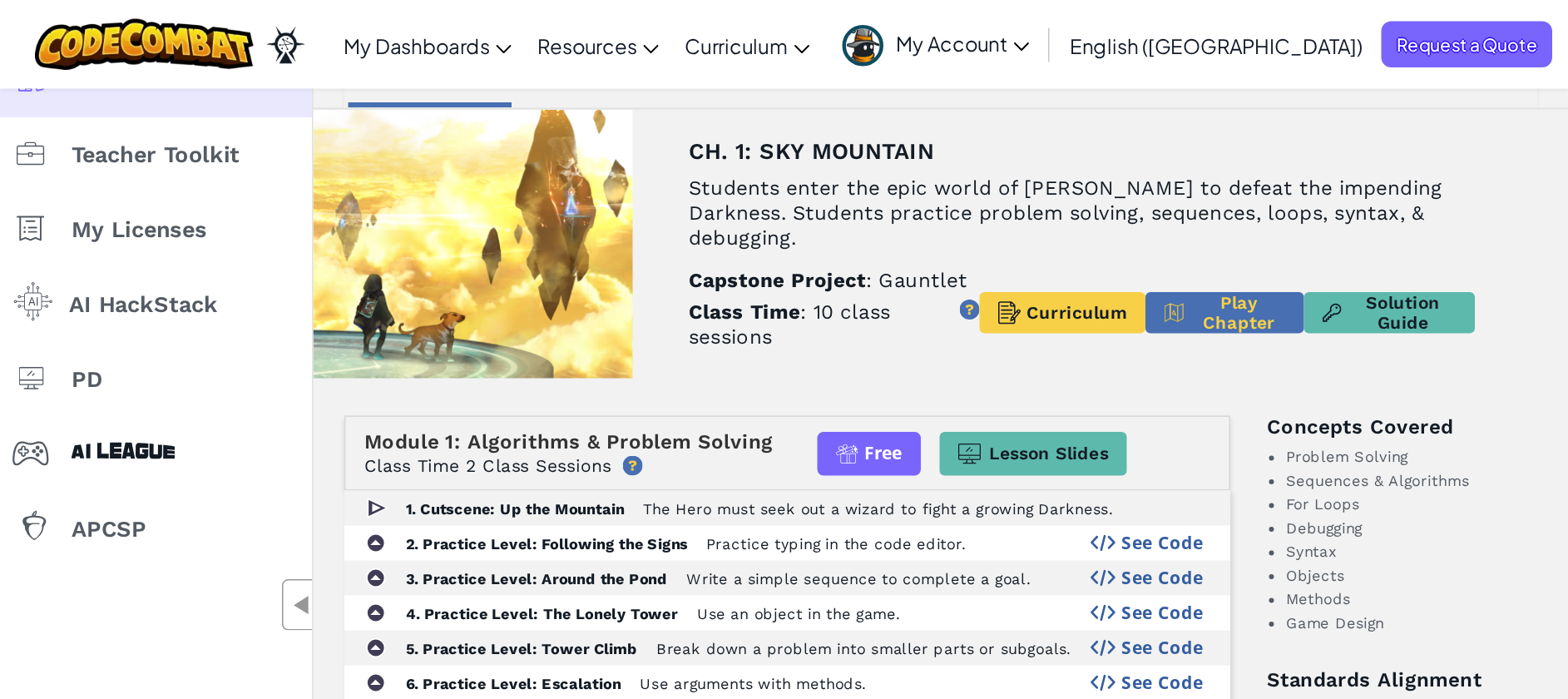 scroll, scrollTop: 166, scrollLeft: 0, axis: vertical 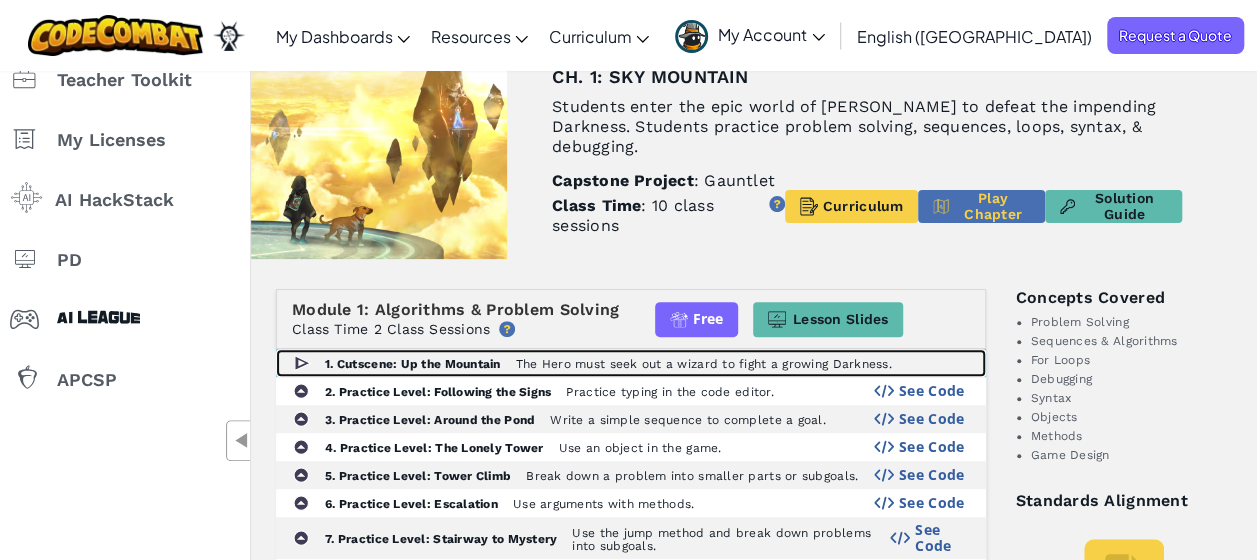 click on "1. Cutscene: Up the Mountain" at bounding box center (413, 364) 